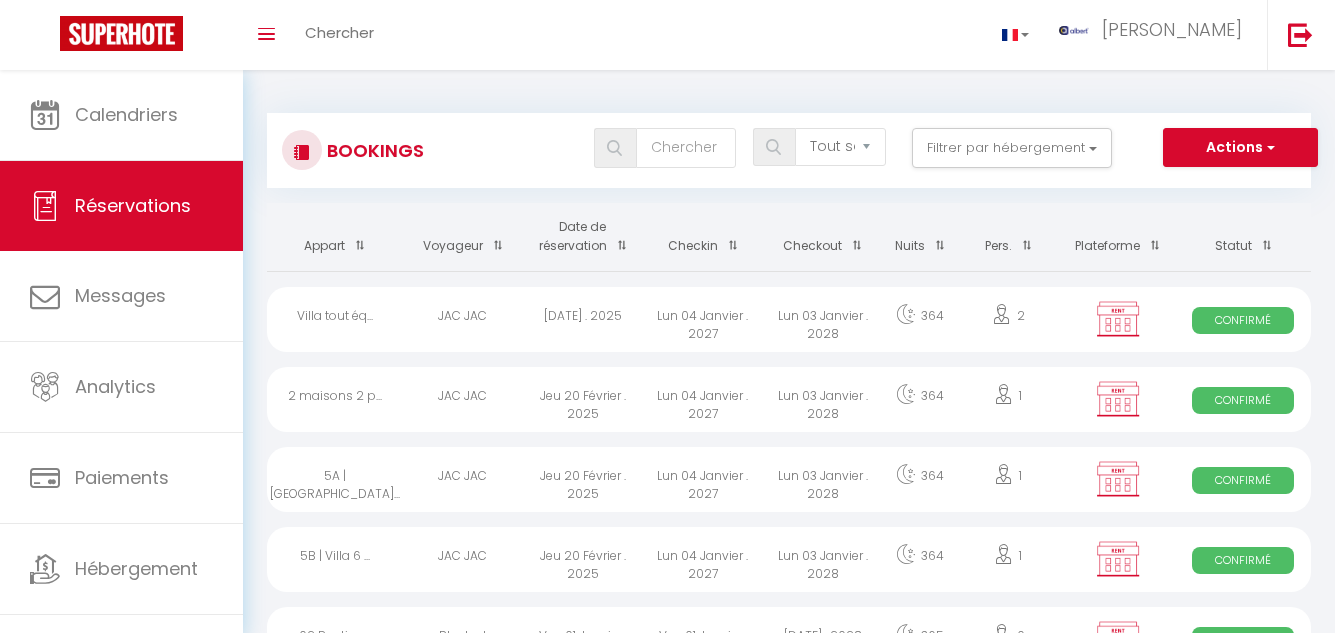 select on "not_cancelled" 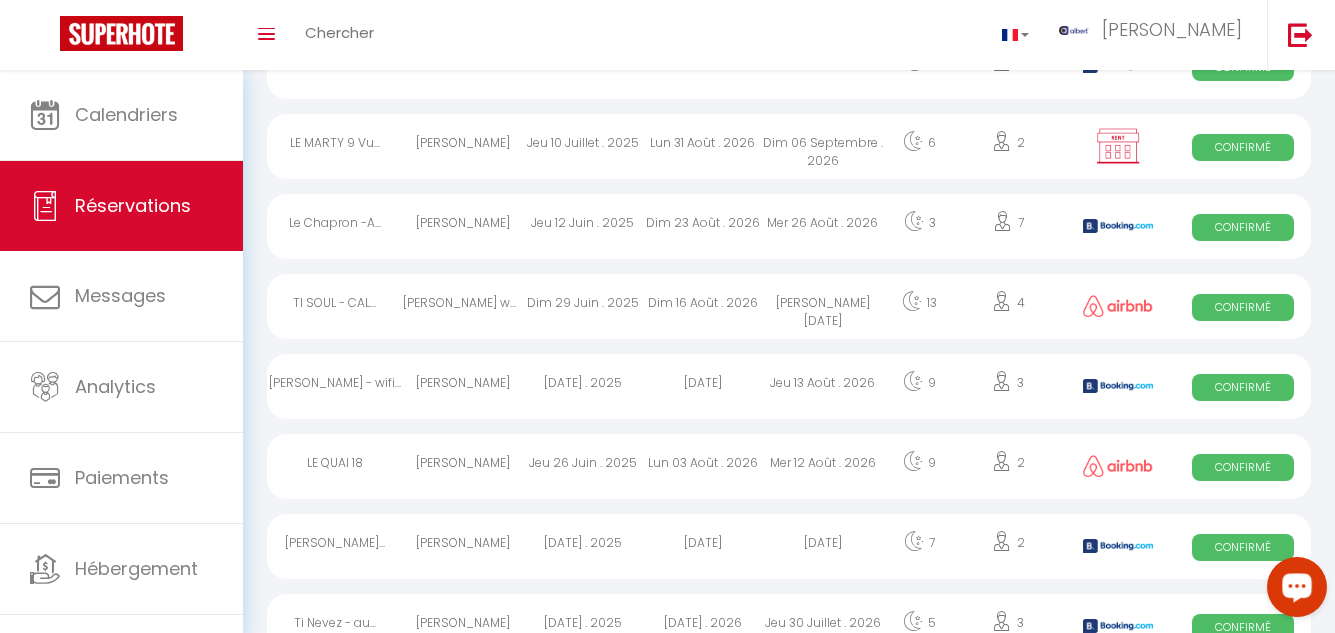 scroll, scrollTop: 0, scrollLeft: 0, axis: both 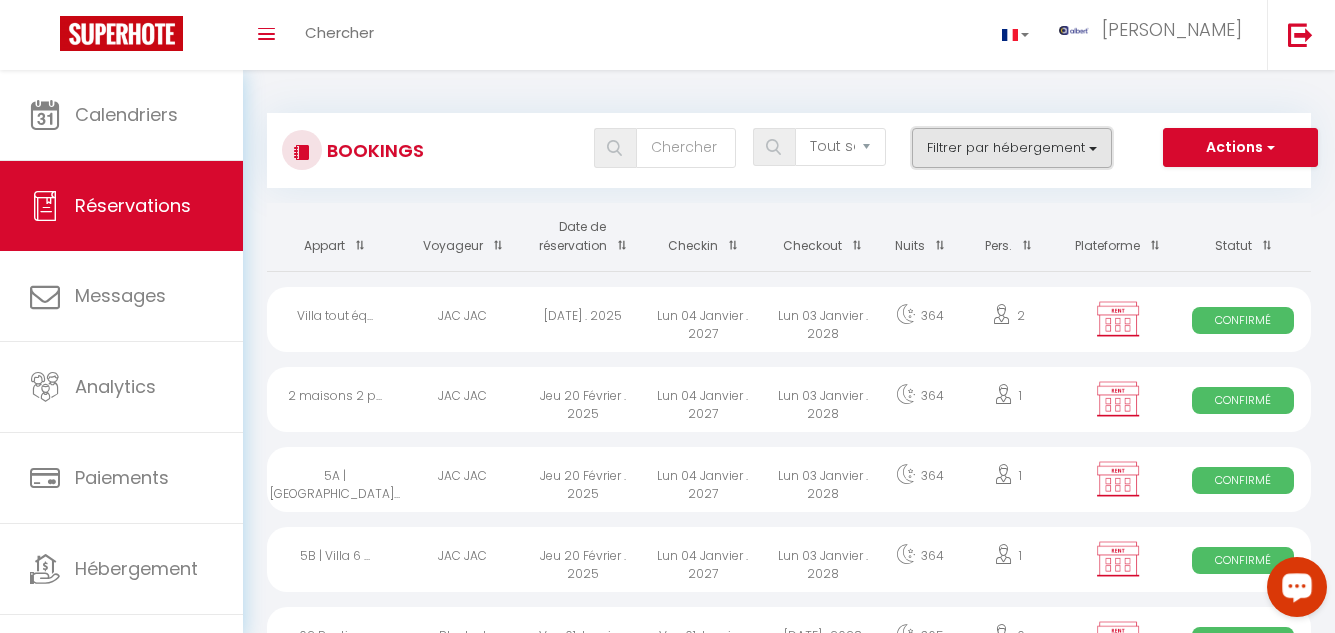 click on "Filtrer par hébergement" at bounding box center [1012, 148] 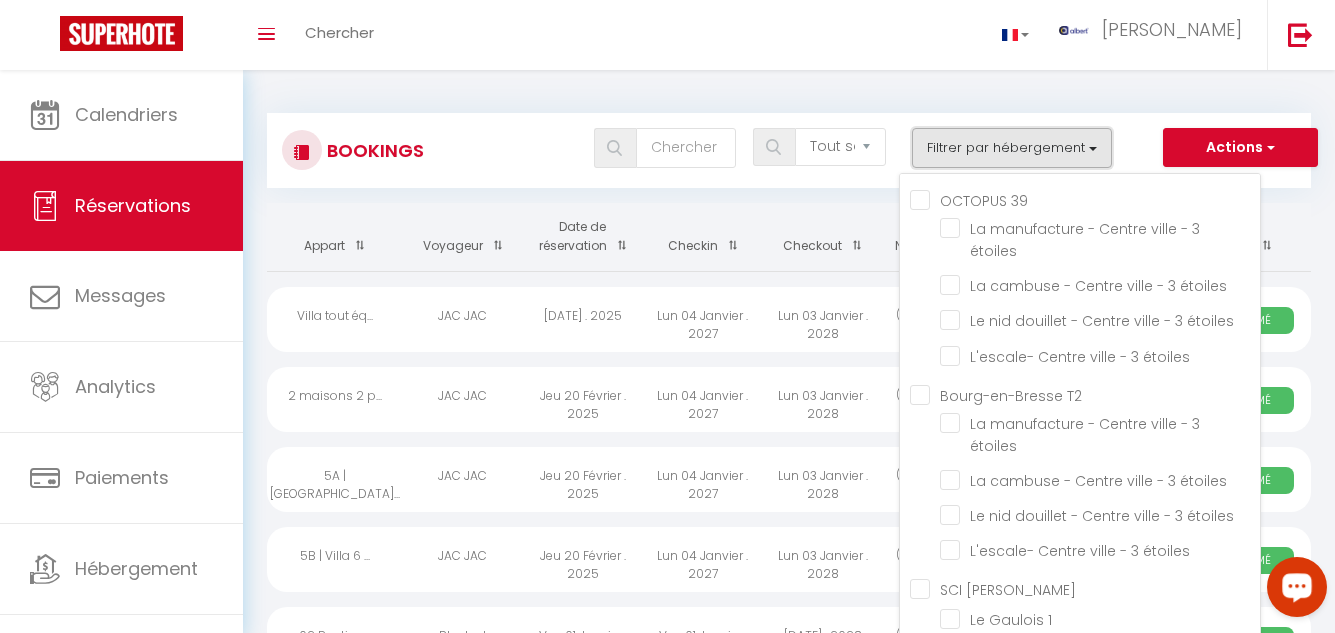 type 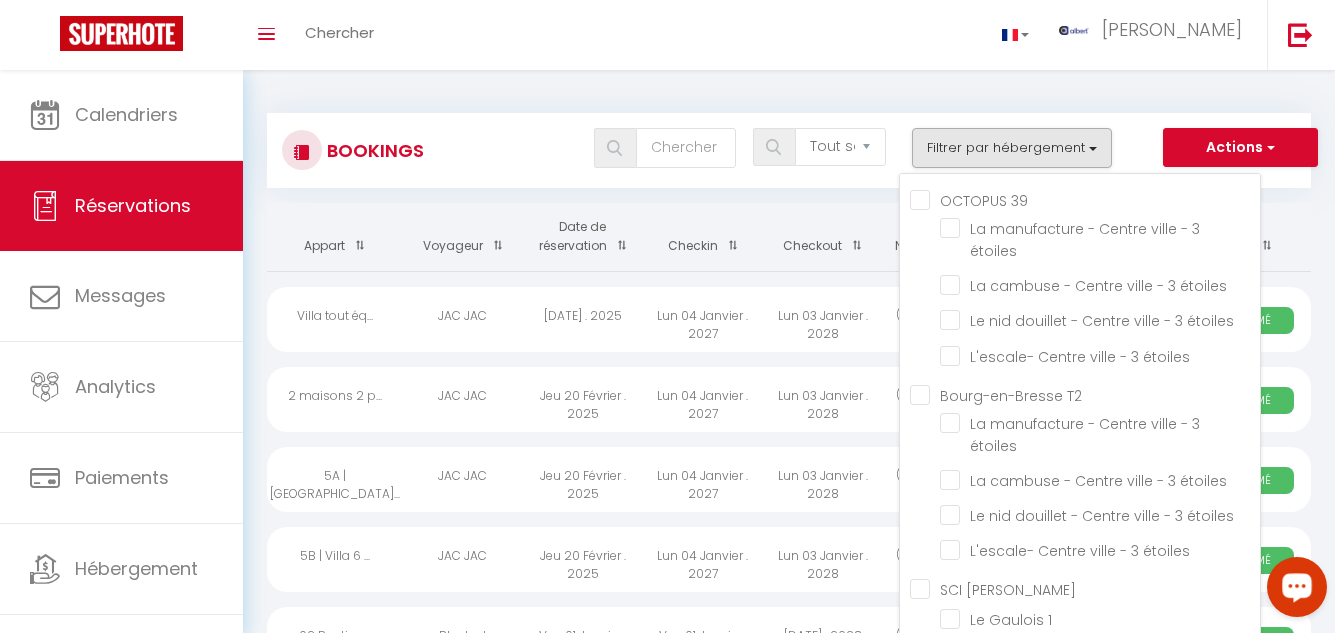 scroll, scrollTop: 47243, scrollLeft: 0, axis: vertical 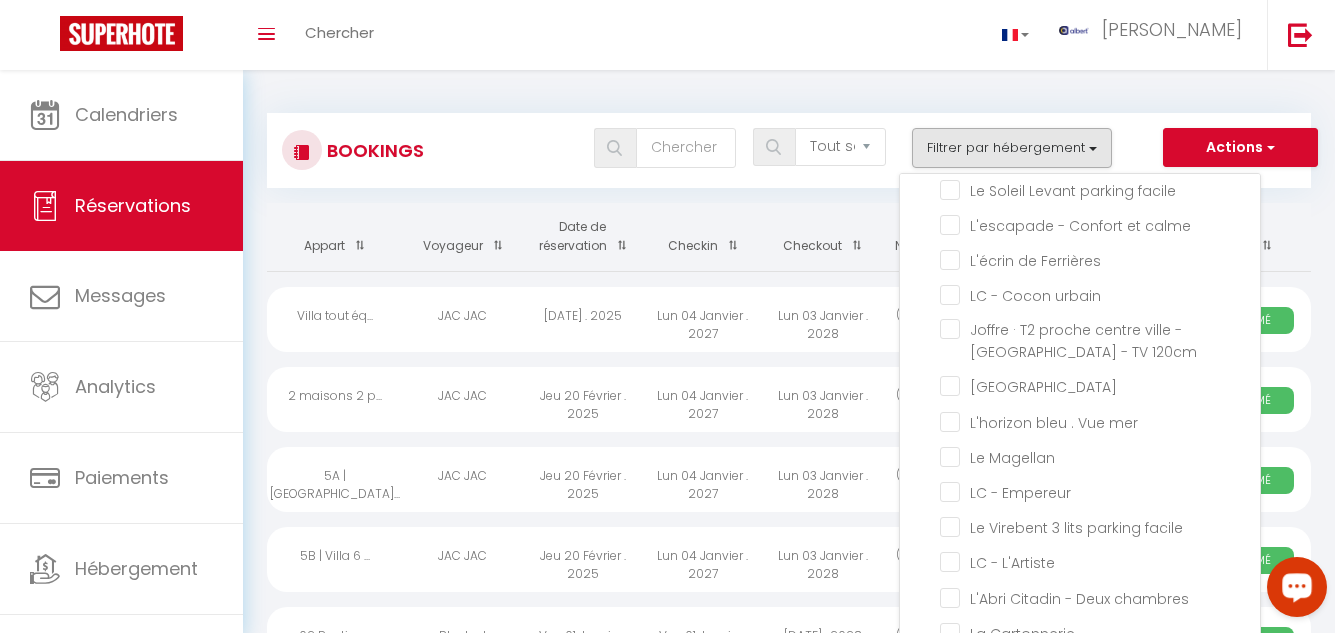click on "24JAURES3 · 🏵 Bohème-Chic 🏵 au cœur du VIEUX NICE #cosy" at bounding box center (1100, -1390) 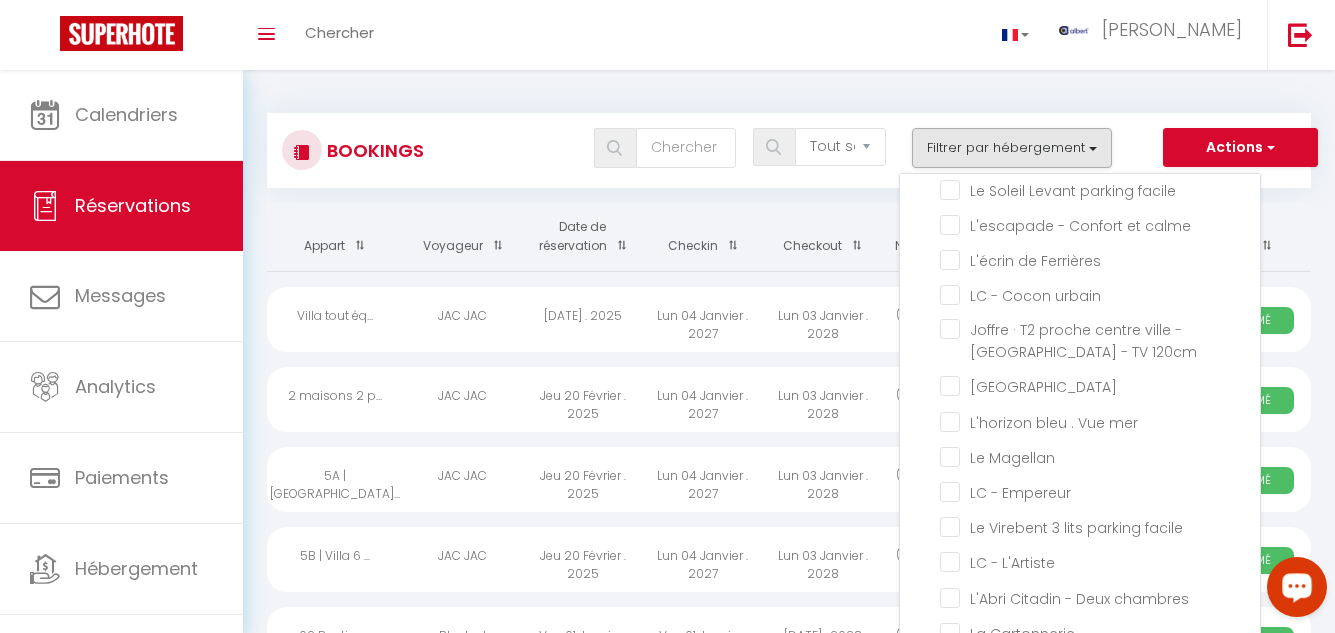 checkbox on "false" 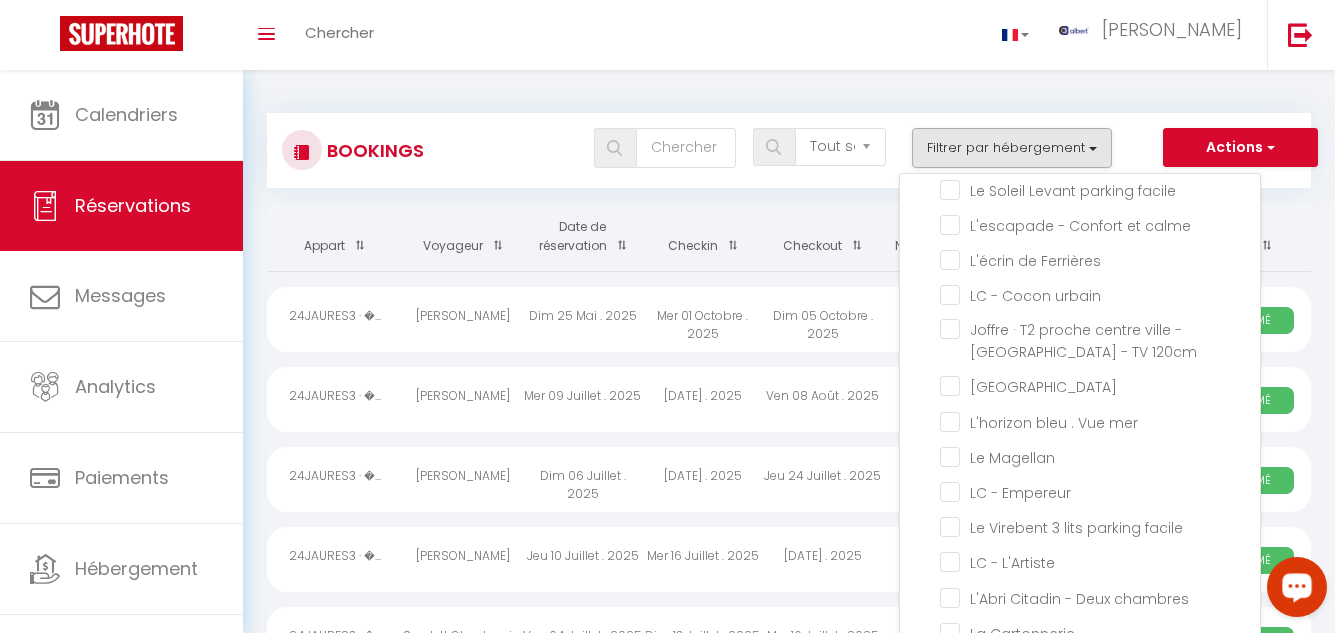 click on "Toggle menubar     Chercher   BUTTON                 albert   Paramètres" at bounding box center [732, 35] 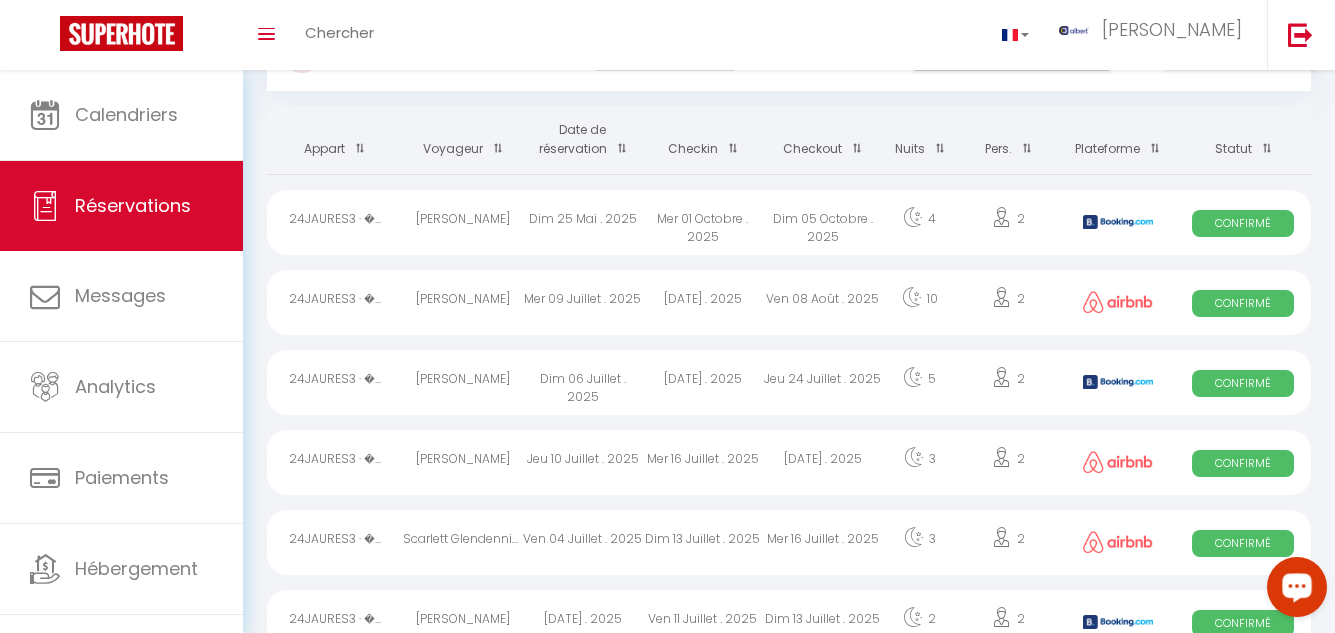 scroll, scrollTop: 0, scrollLeft: 0, axis: both 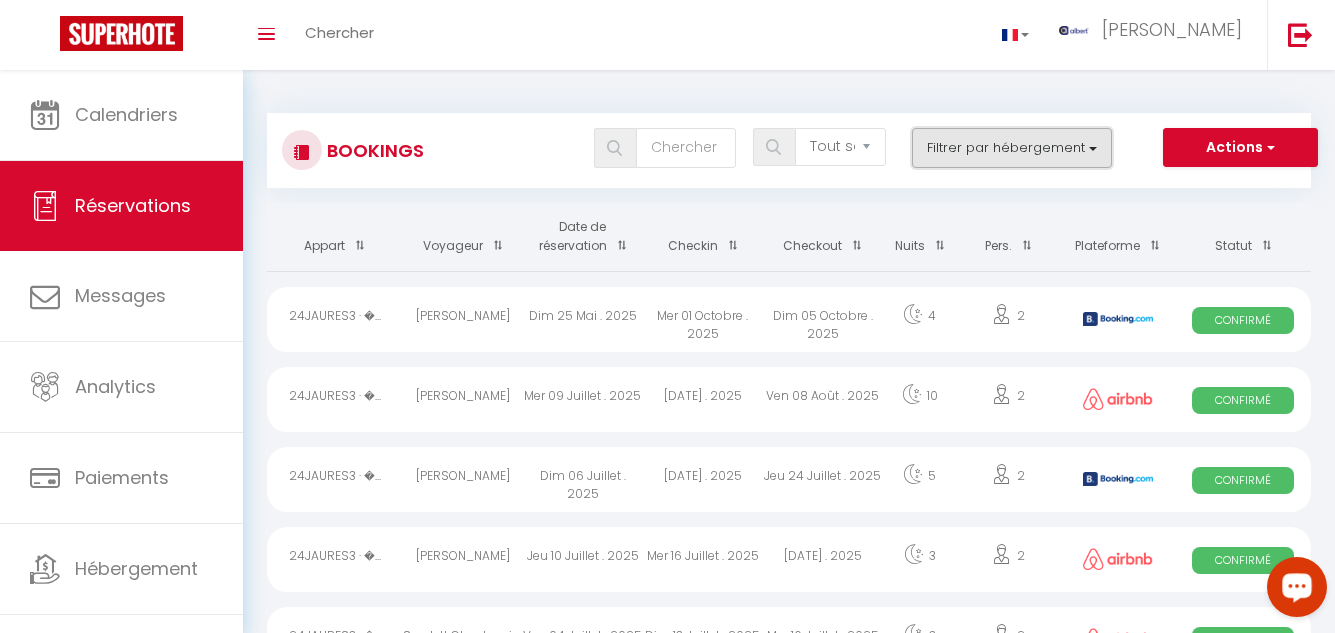 click on "Filtrer par hébergement" at bounding box center [1012, 148] 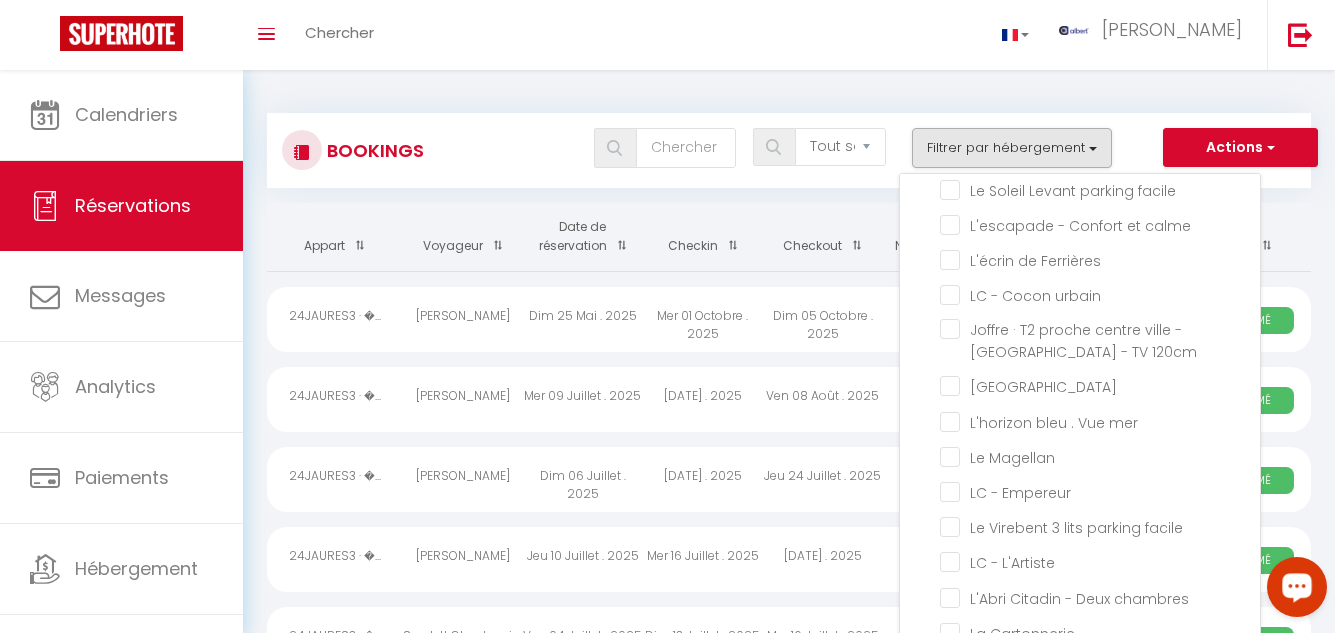 click on "24JAURES3 · 🏵 Bohème-Chic 🏵 au cœur du VIEUX NICE #cosy" at bounding box center [1100, -1390] 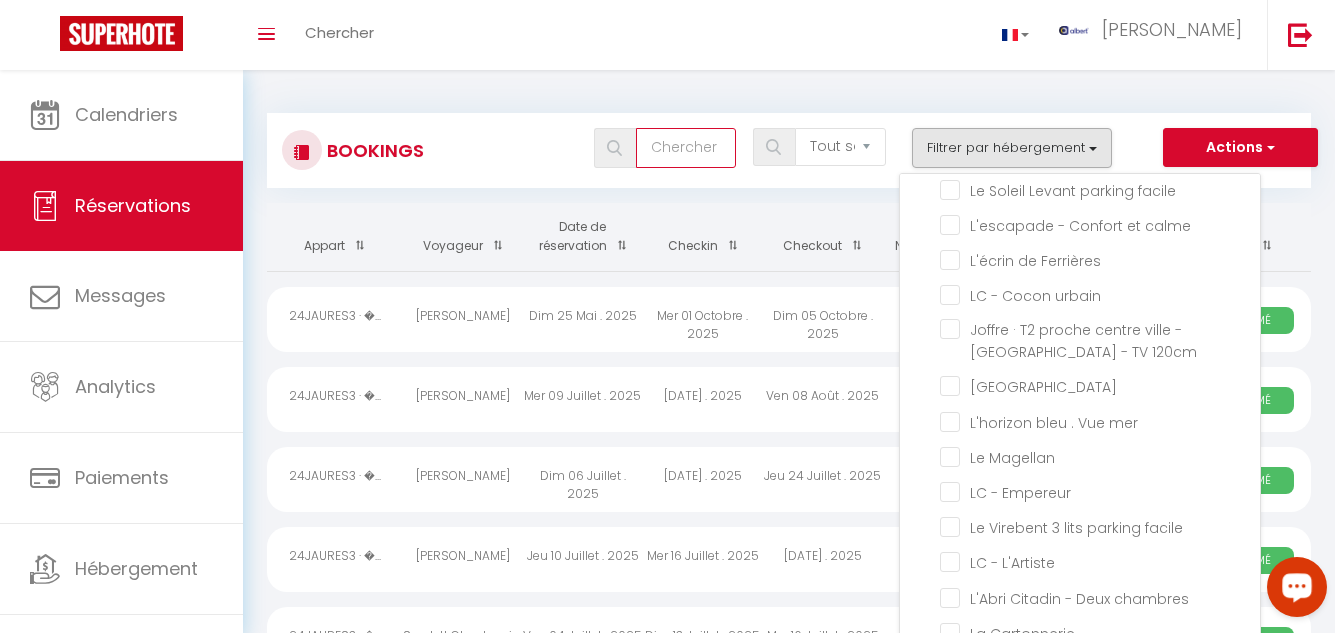 click at bounding box center [686, 148] 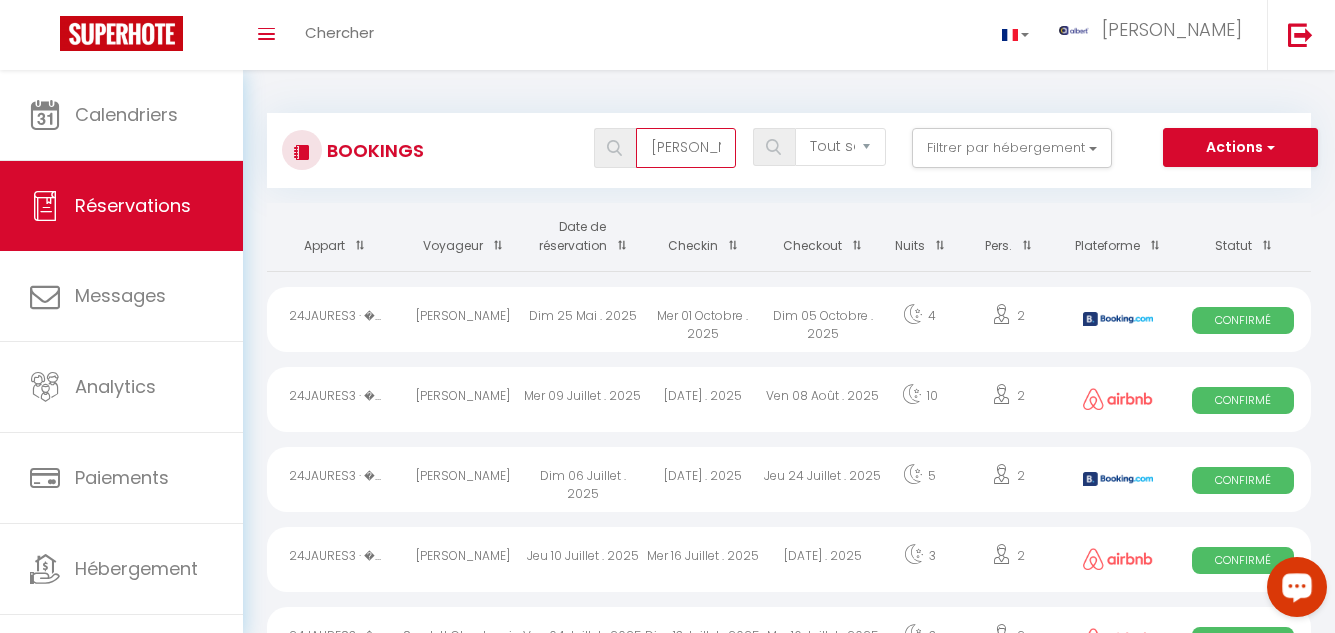 scroll, scrollTop: 0, scrollLeft: 1, axis: horizontal 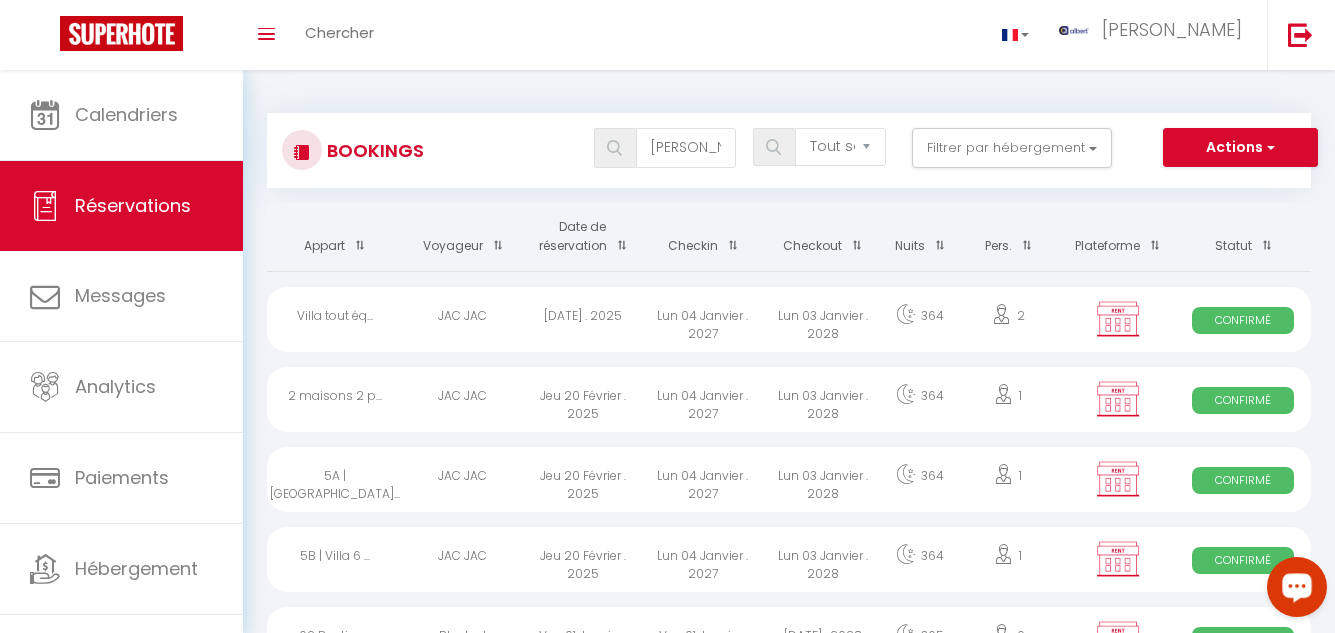 click at bounding box center (614, 148) 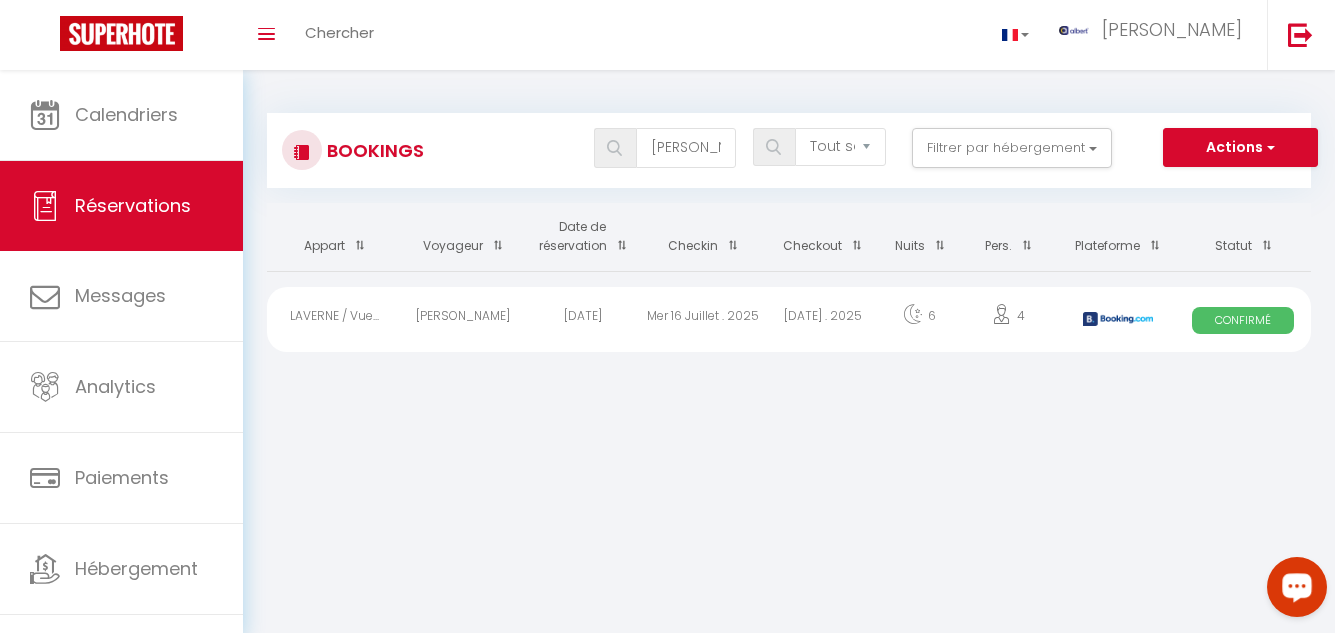 click on "Mer 16 Juillet . 2025" at bounding box center [703, 319] 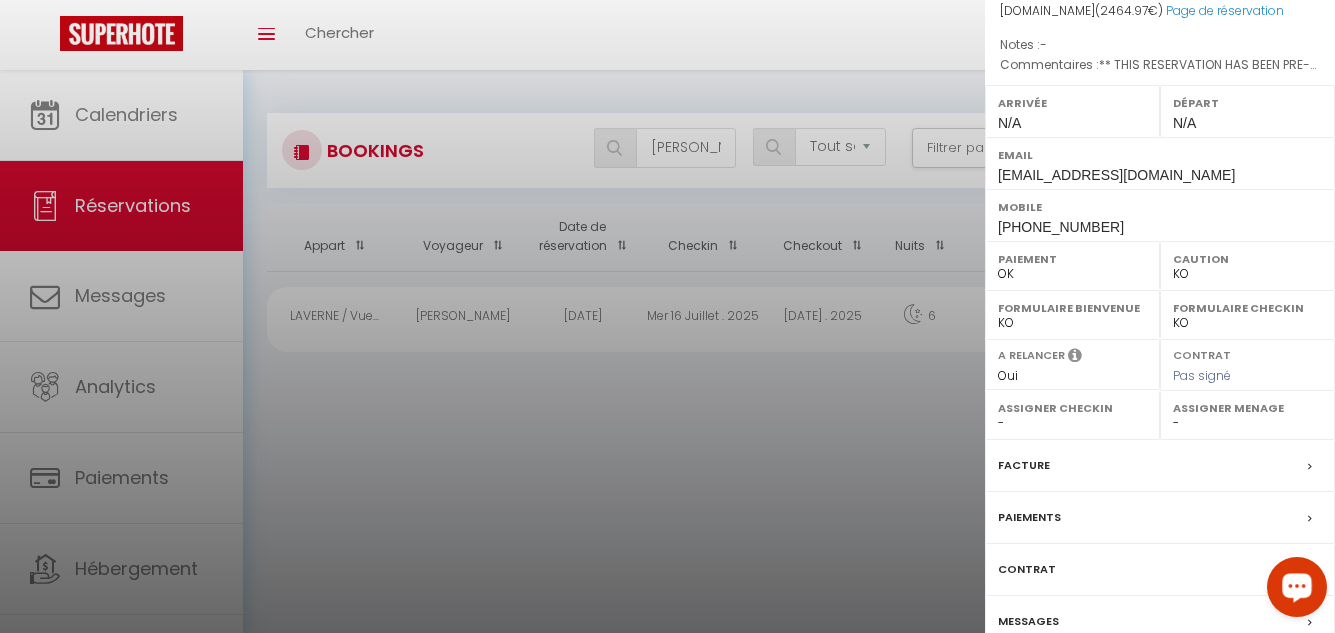 scroll, scrollTop: 381, scrollLeft: 0, axis: vertical 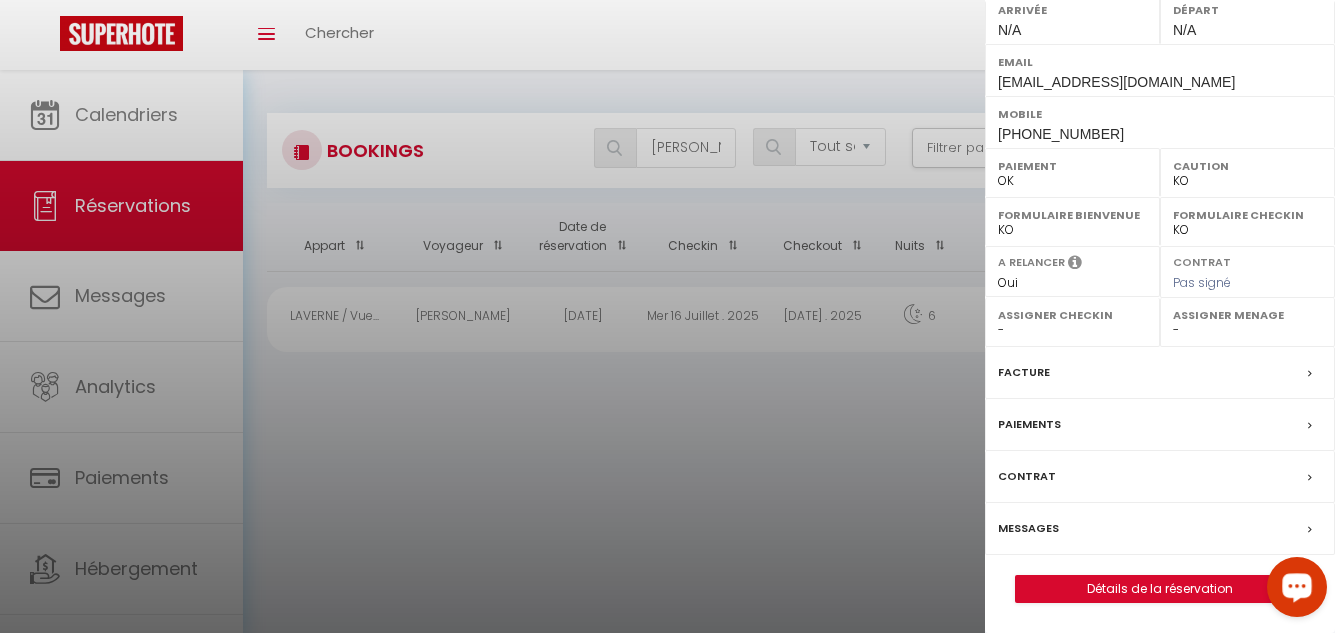 click on "Messages" at bounding box center (1160, 529) 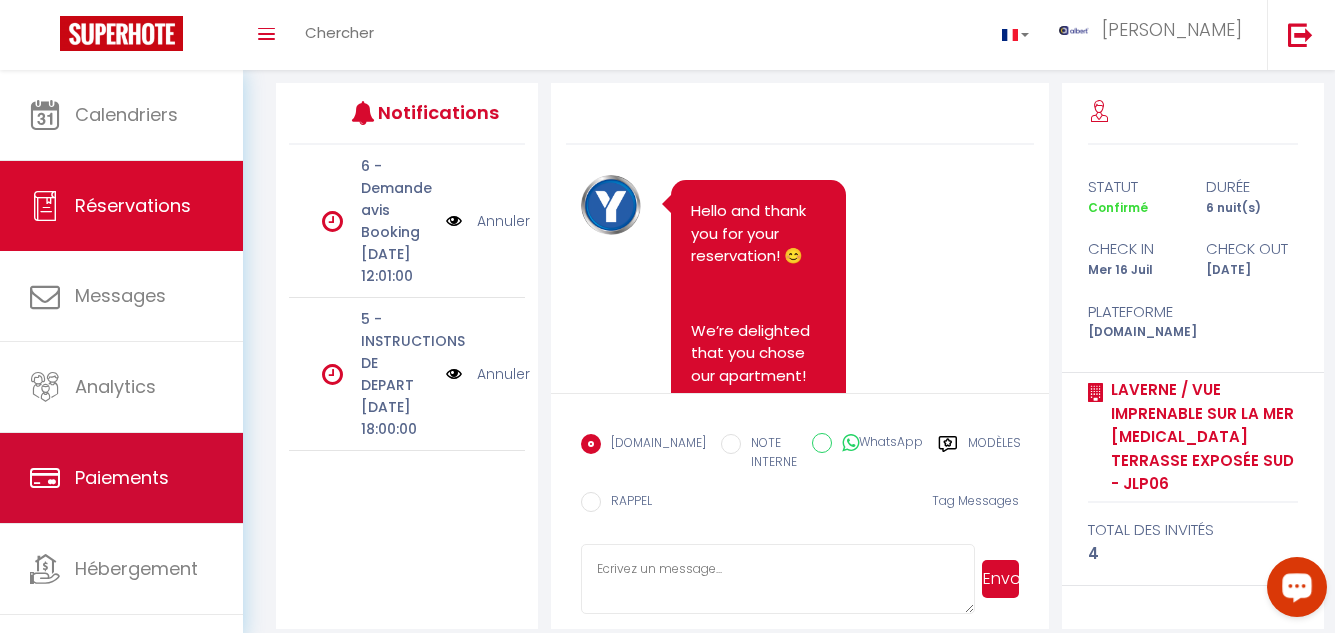 scroll, scrollTop: 268, scrollLeft: 0, axis: vertical 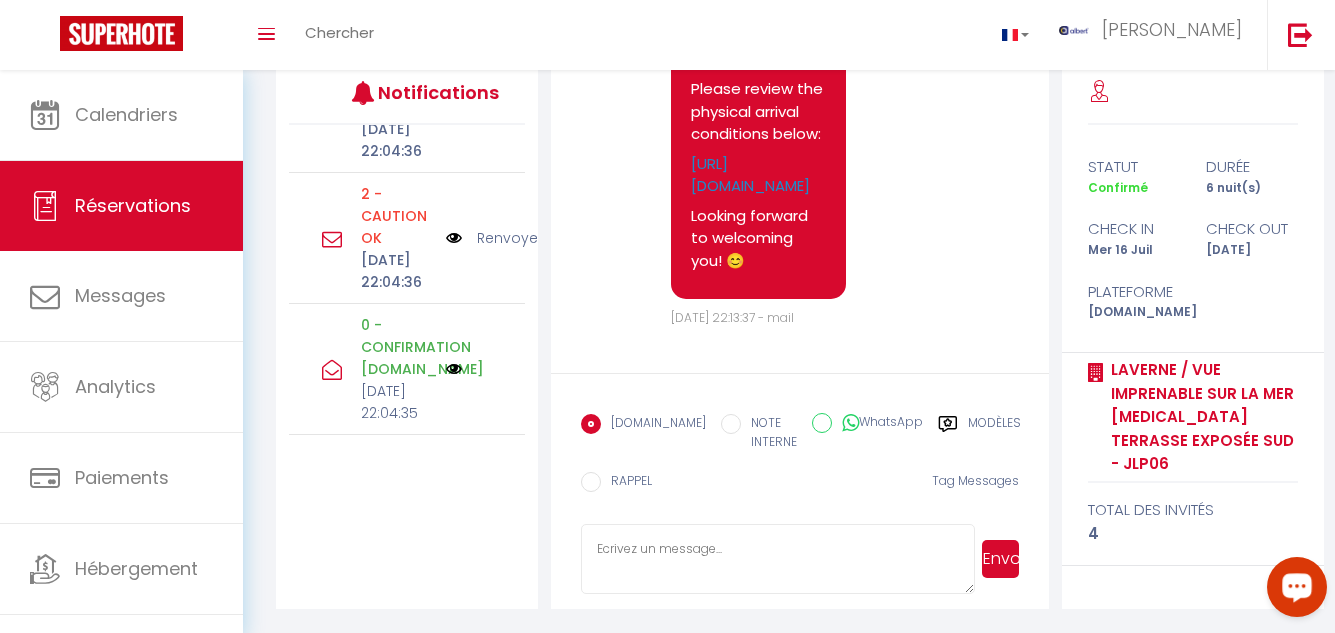 click at bounding box center (454, 238) 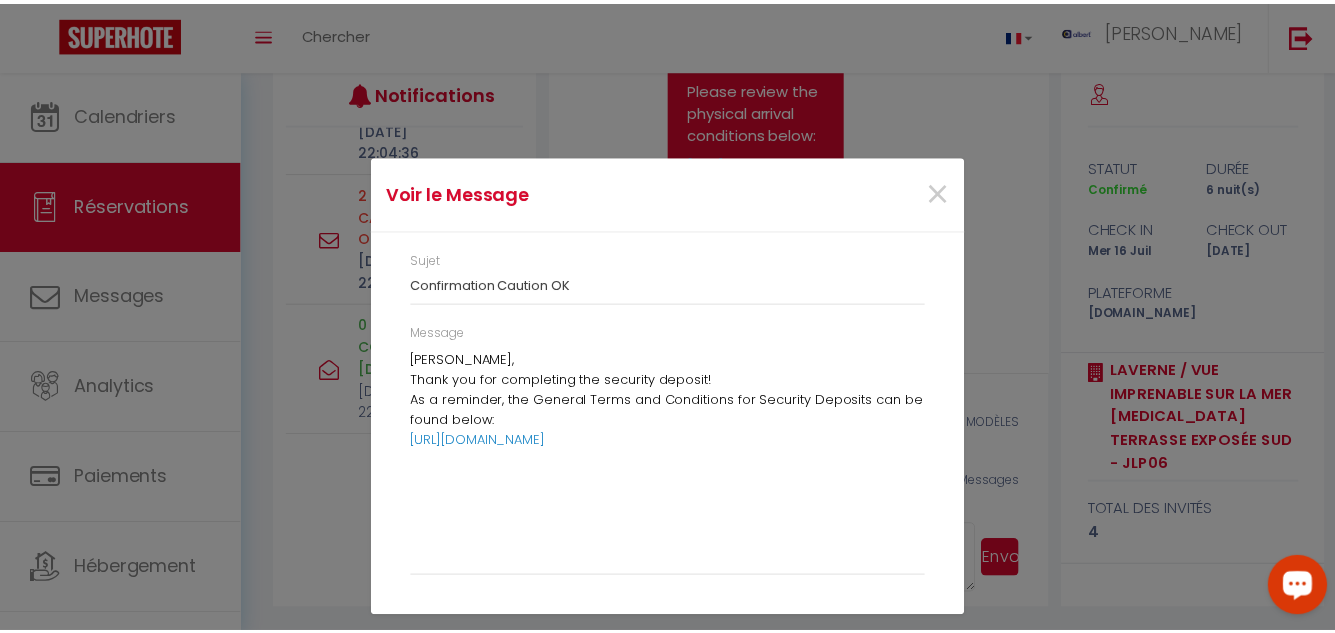 scroll, scrollTop: 2054, scrollLeft: 0, axis: vertical 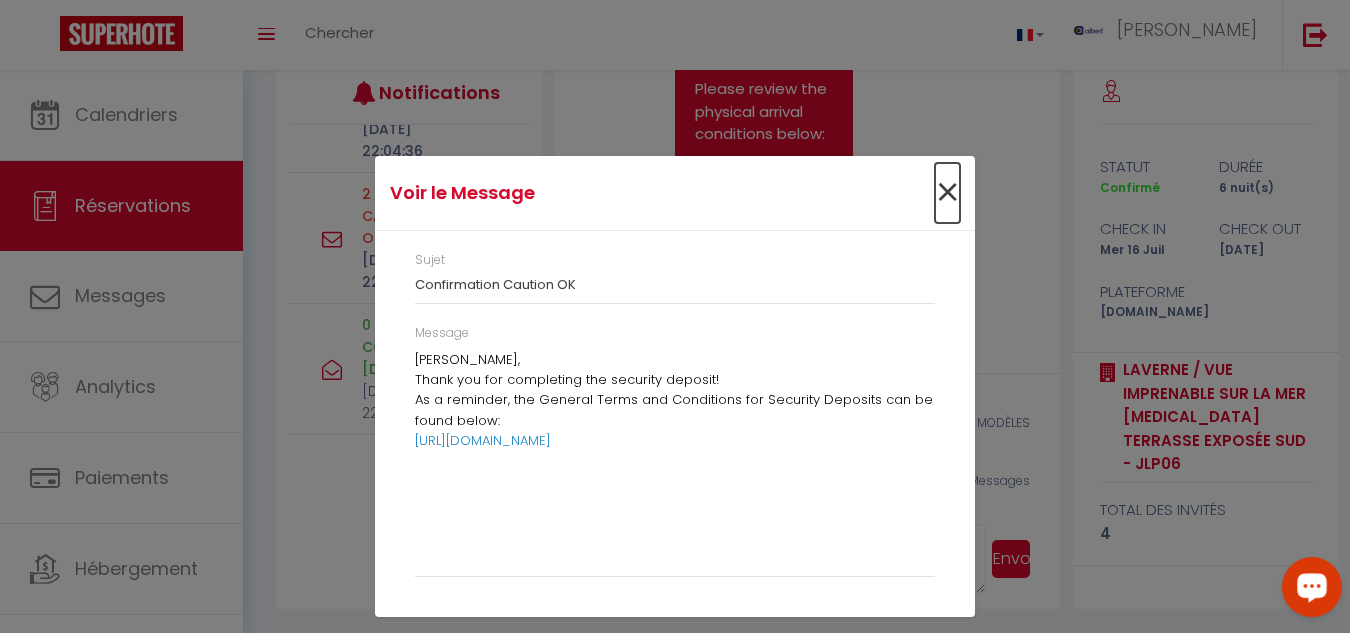 click on "×" at bounding box center (947, 193) 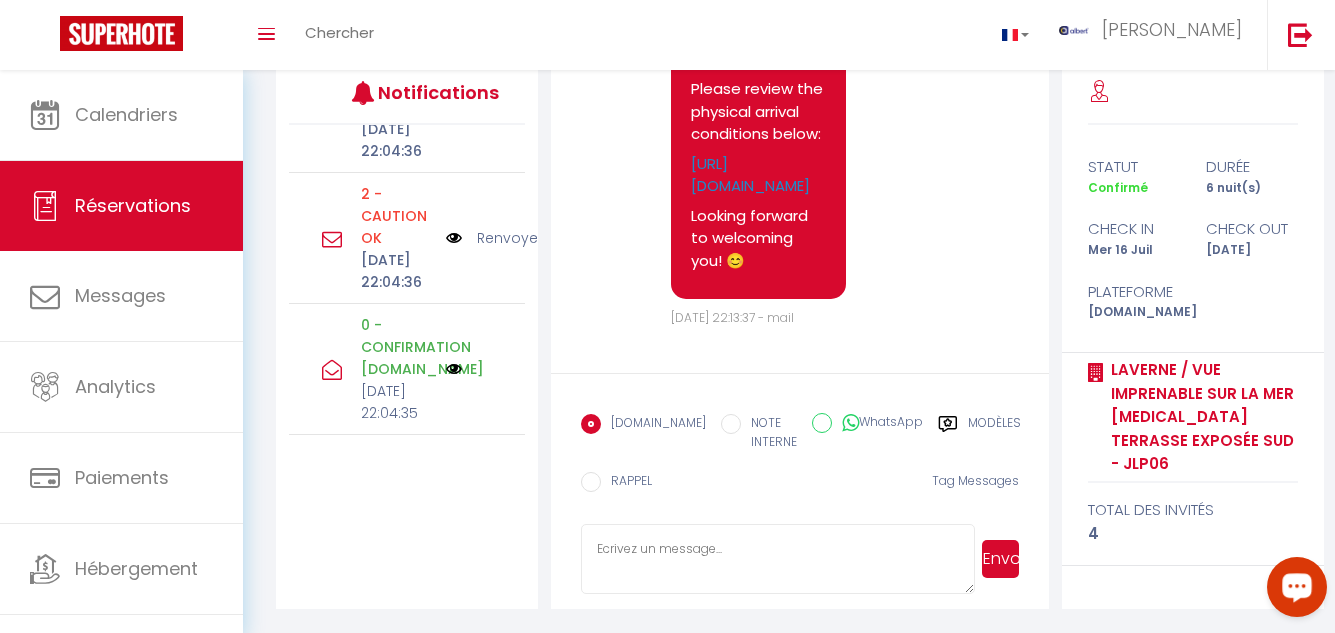 scroll, scrollTop: 2144, scrollLeft: 0, axis: vertical 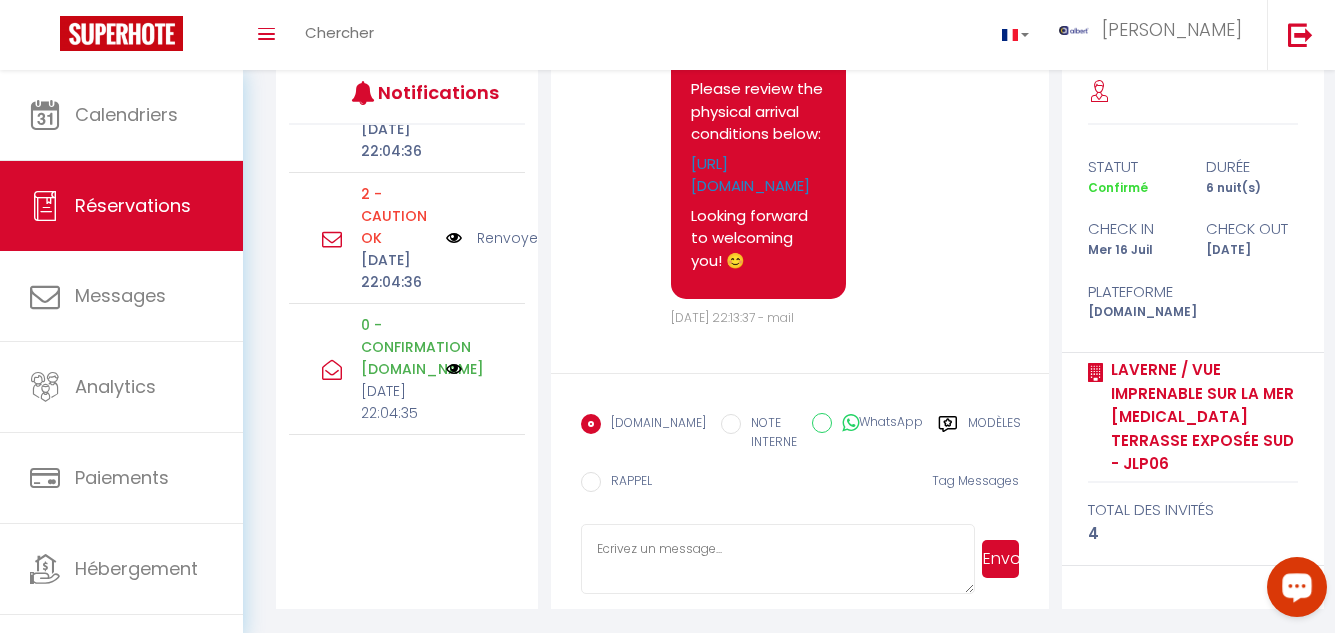 click at bounding box center [454, 238] 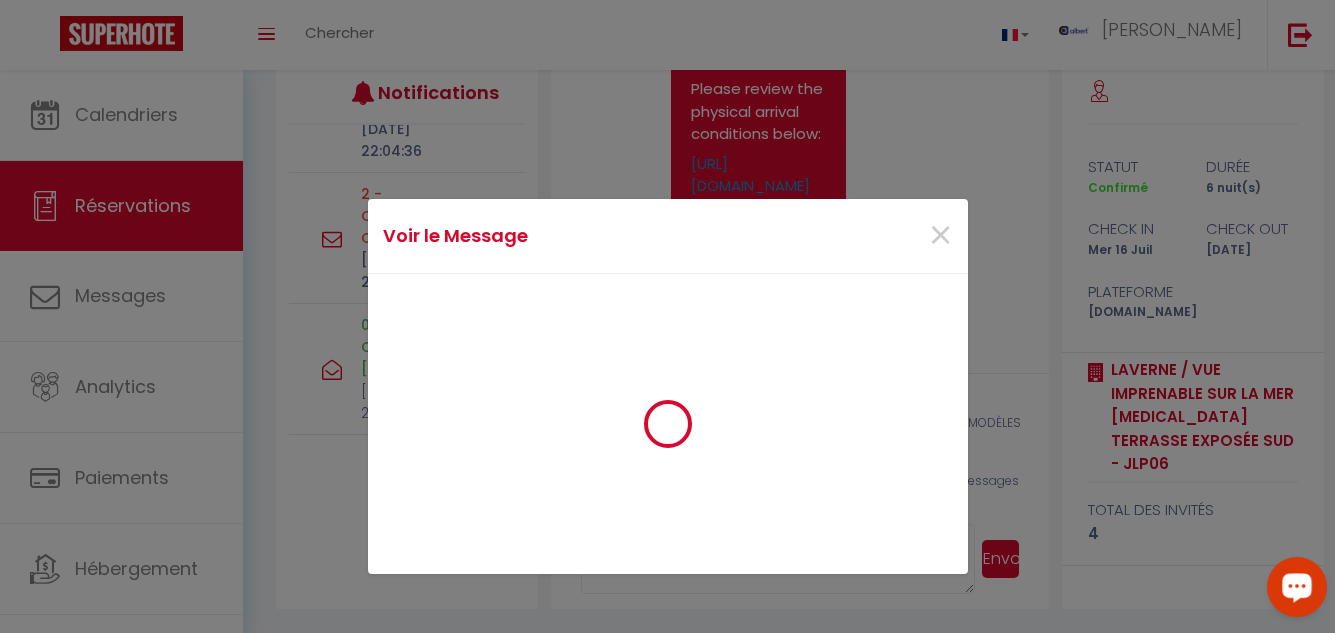 scroll, scrollTop: 2054, scrollLeft: 0, axis: vertical 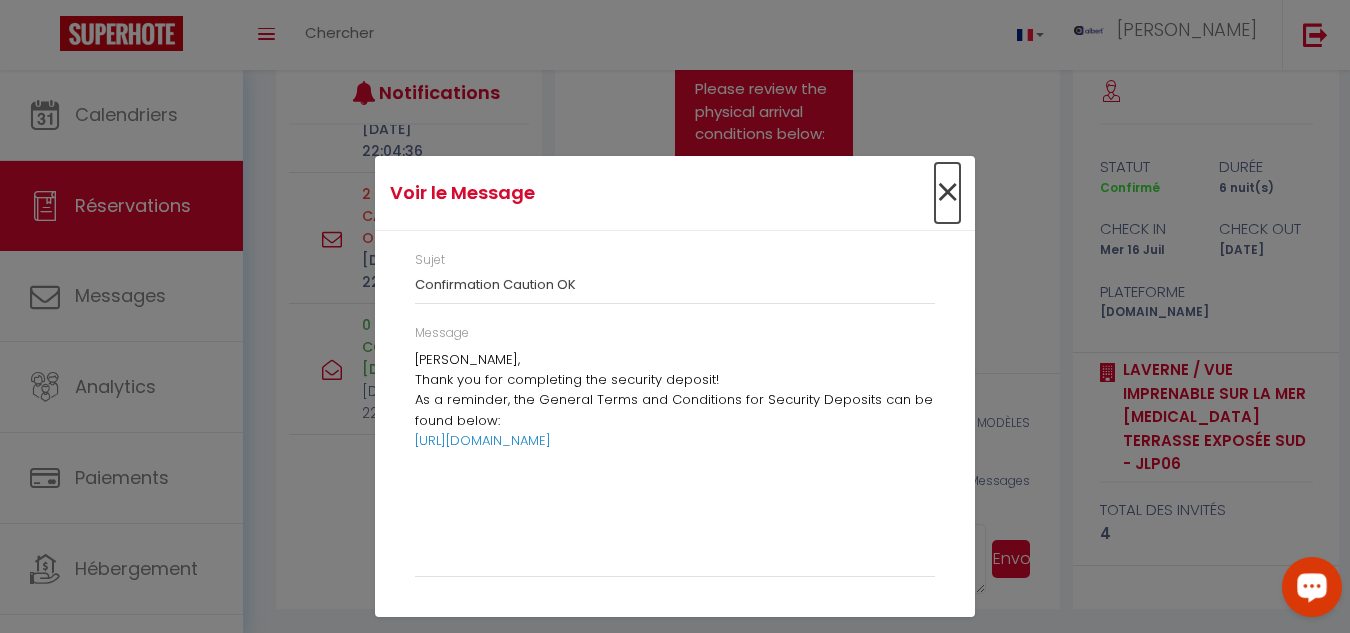 click on "×" at bounding box center [947, 193] 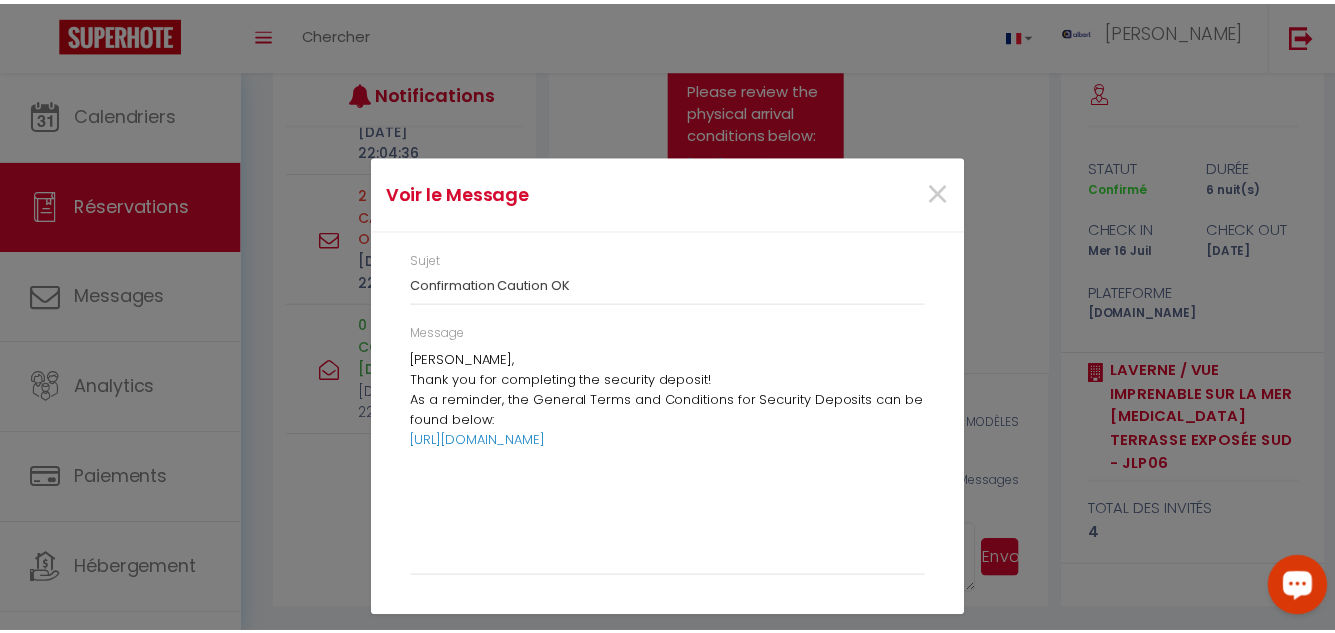 scroll, scrollTop: 2144, scrollLeft: 0, axis: vertical 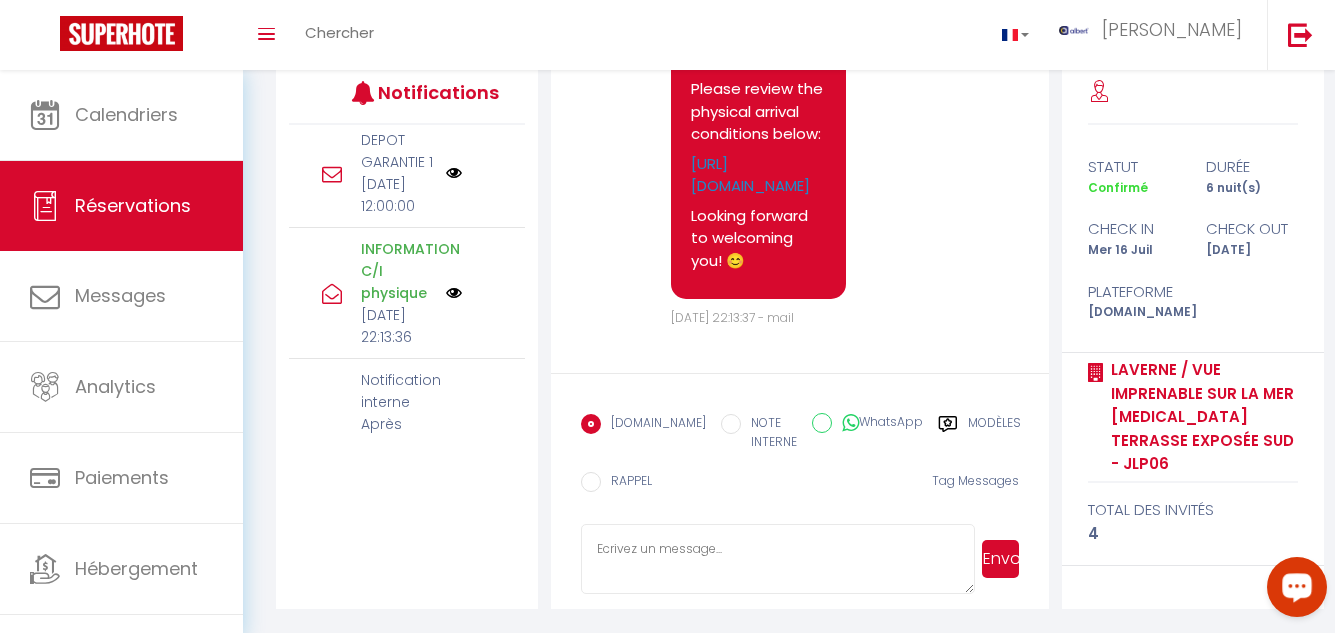 click at bounding box center (454, 173) 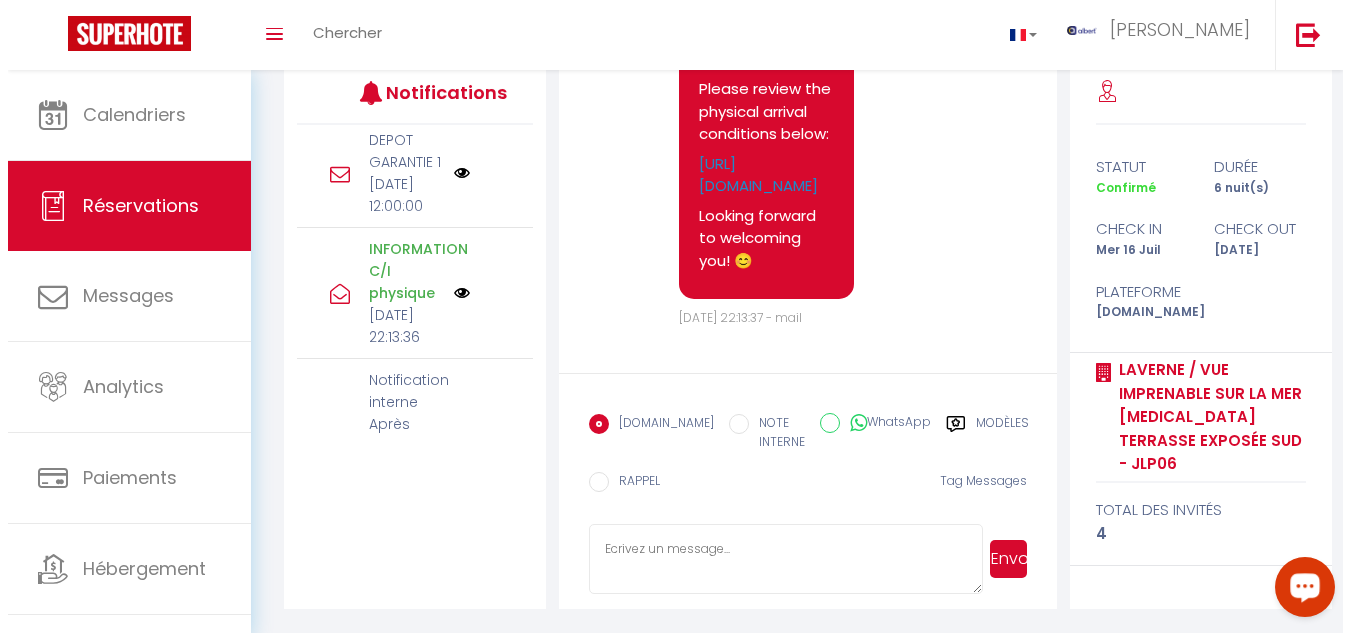 scroll, scrollTop: 2054, scrollLeft: 0, axis: vertical 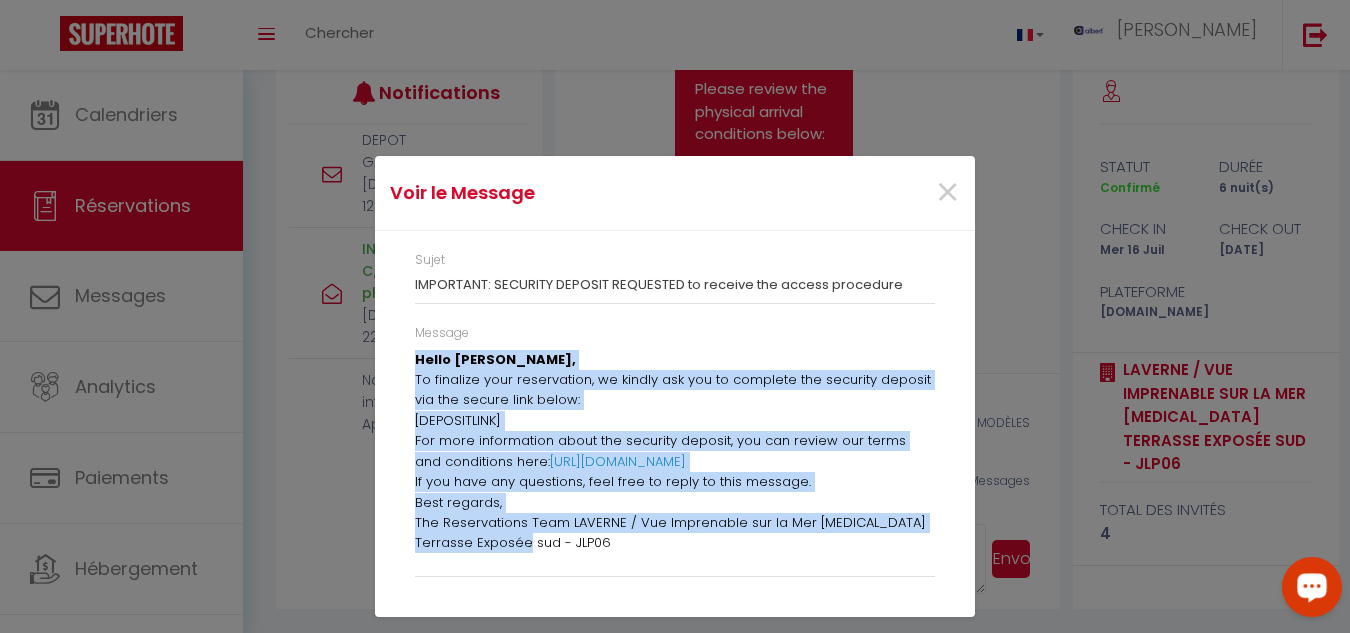 drag, startPoint x: 558, startPoint y: 559, endPoint x: 412, endPoint y: 353, distance: 252.49158 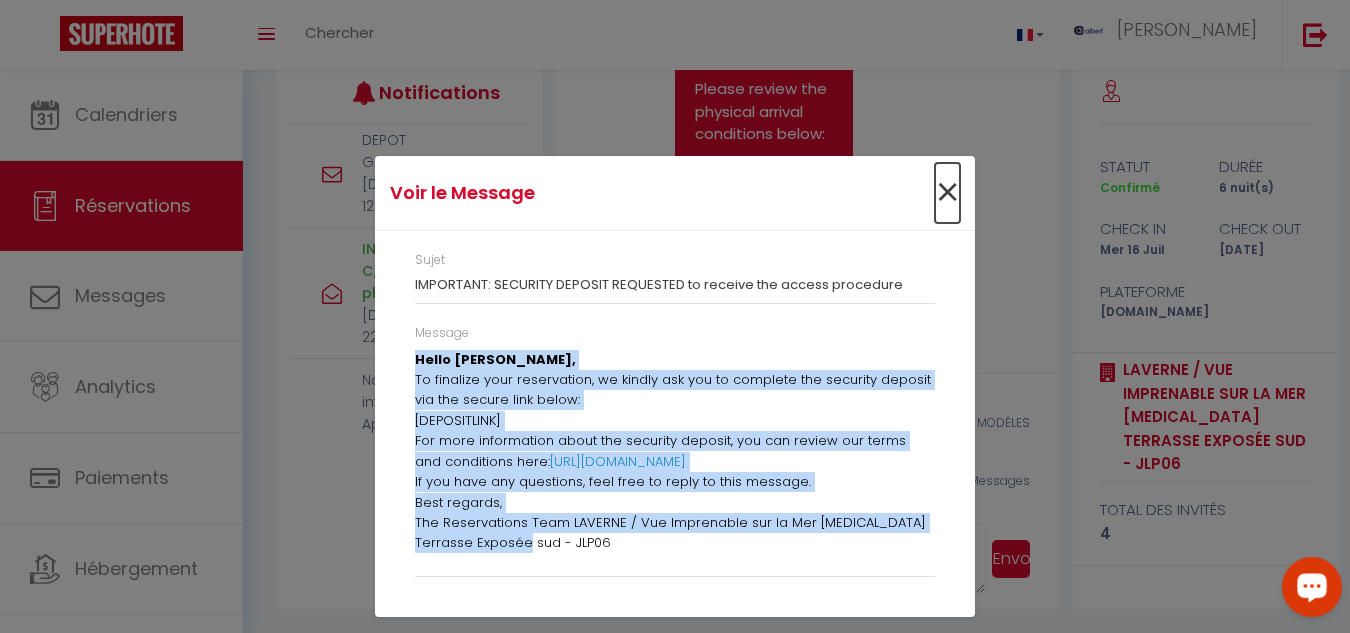 click on "×" at bounding box center [947, 193] 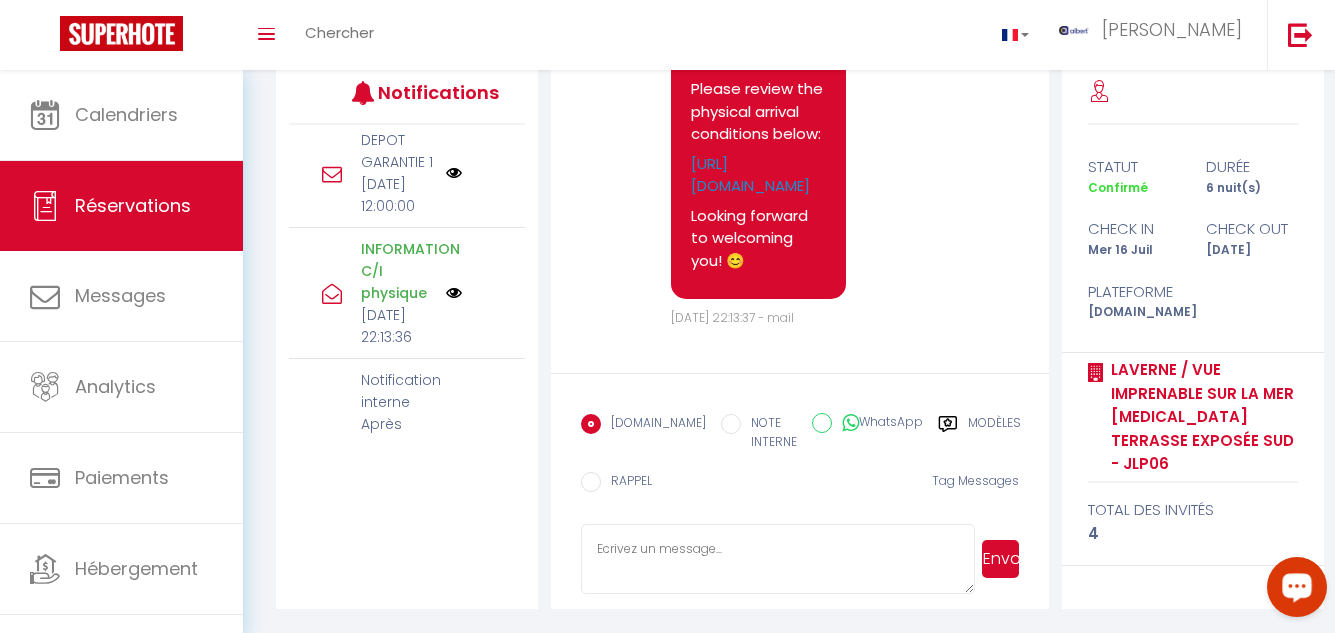 scroll, scrollTop: 2144, scrollLeft: 0, axis: vertical 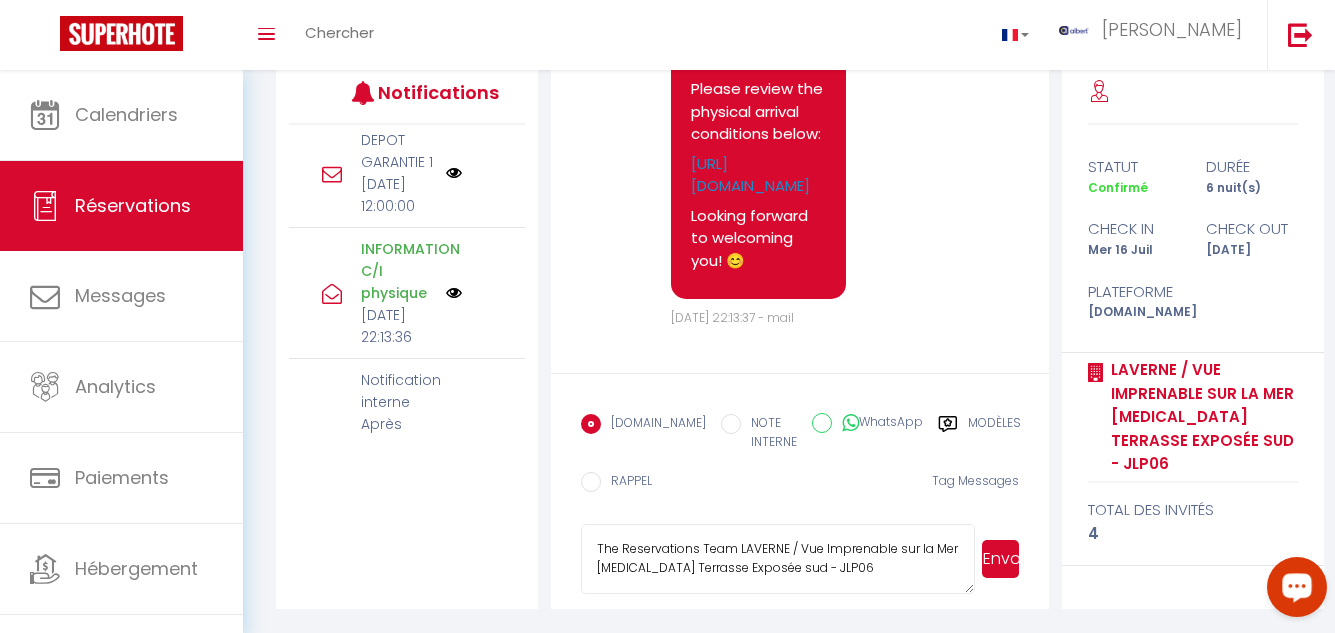 click on "Envoyer" at bounding box center [1000, 559] 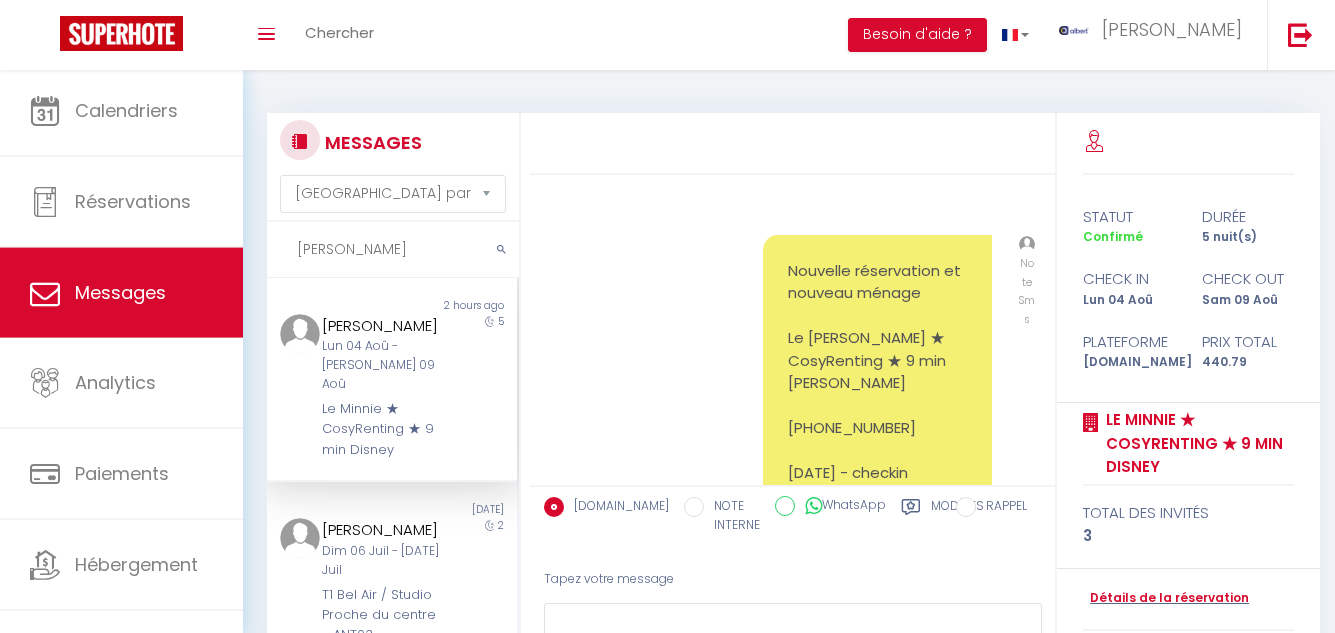 select on "message" 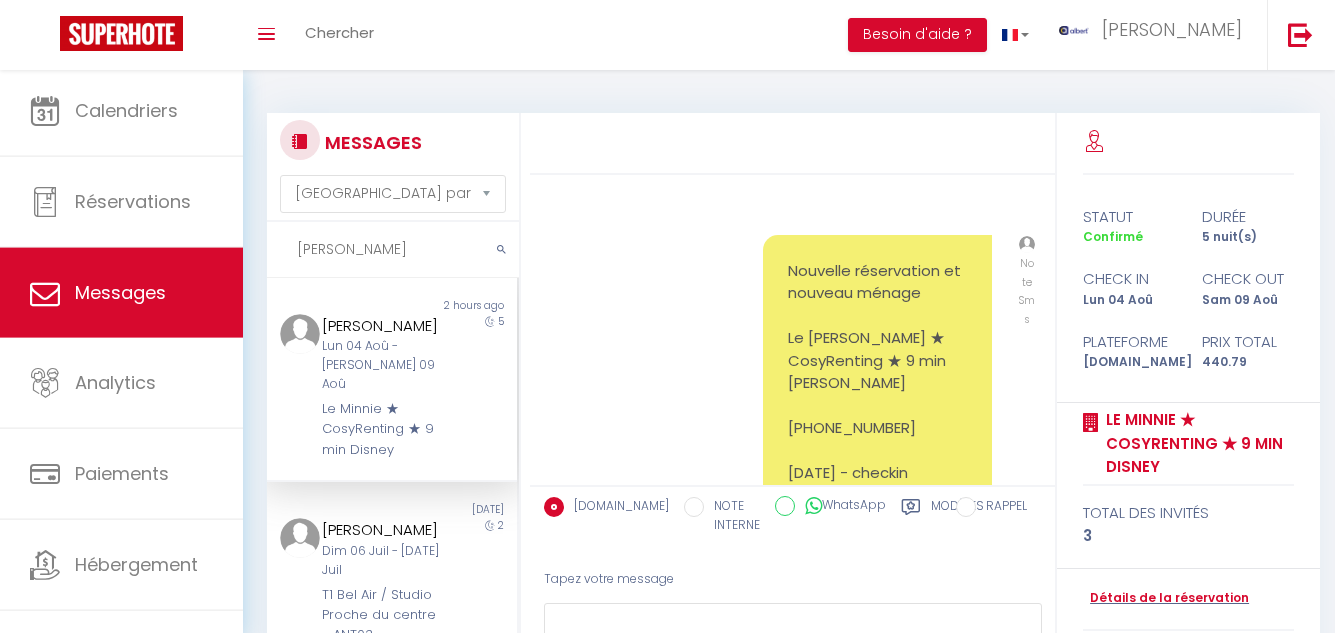 click on "[PERSON_NAME]" at bounding box center [393, 250] 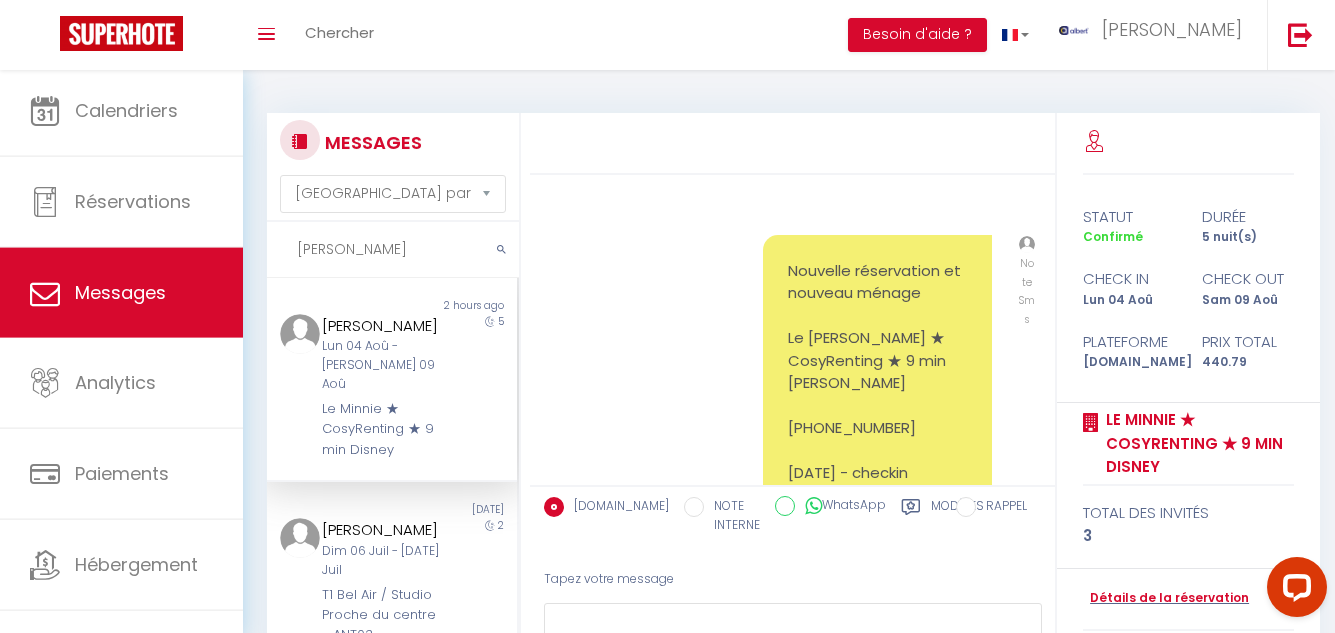 scroll, scrollTop: 2052, scrollLeft: 0, axis: vertical 